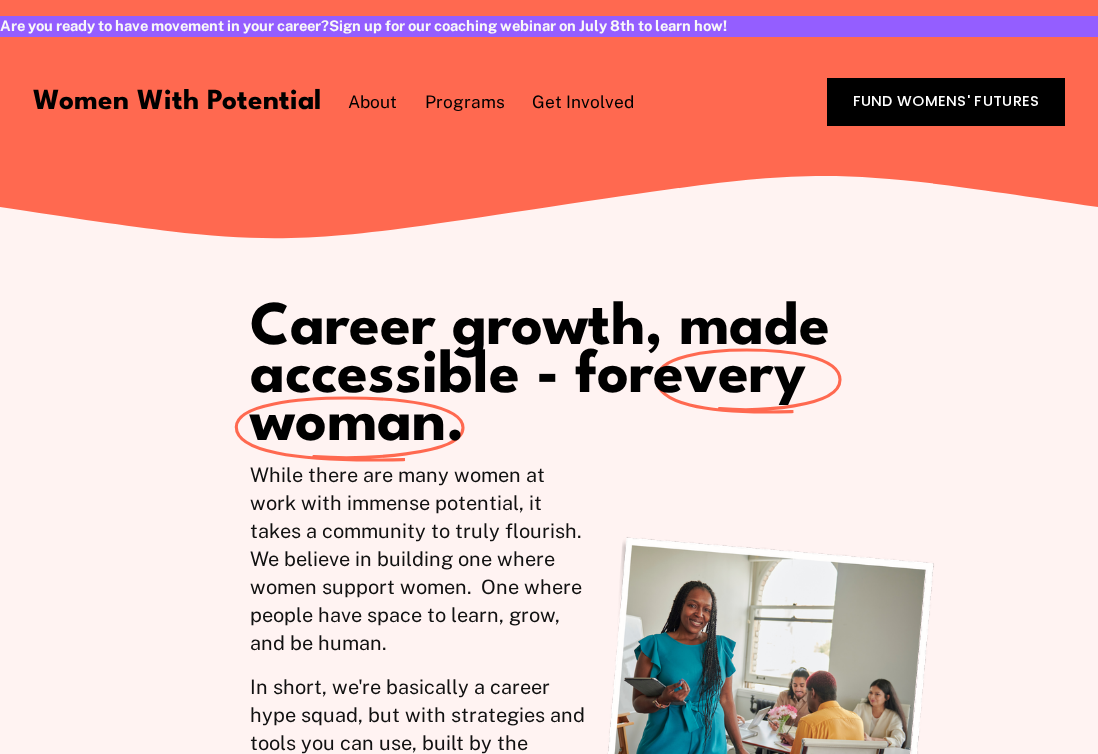 scroll, scrollTop: 0, scrollLeft: 0, axis: both 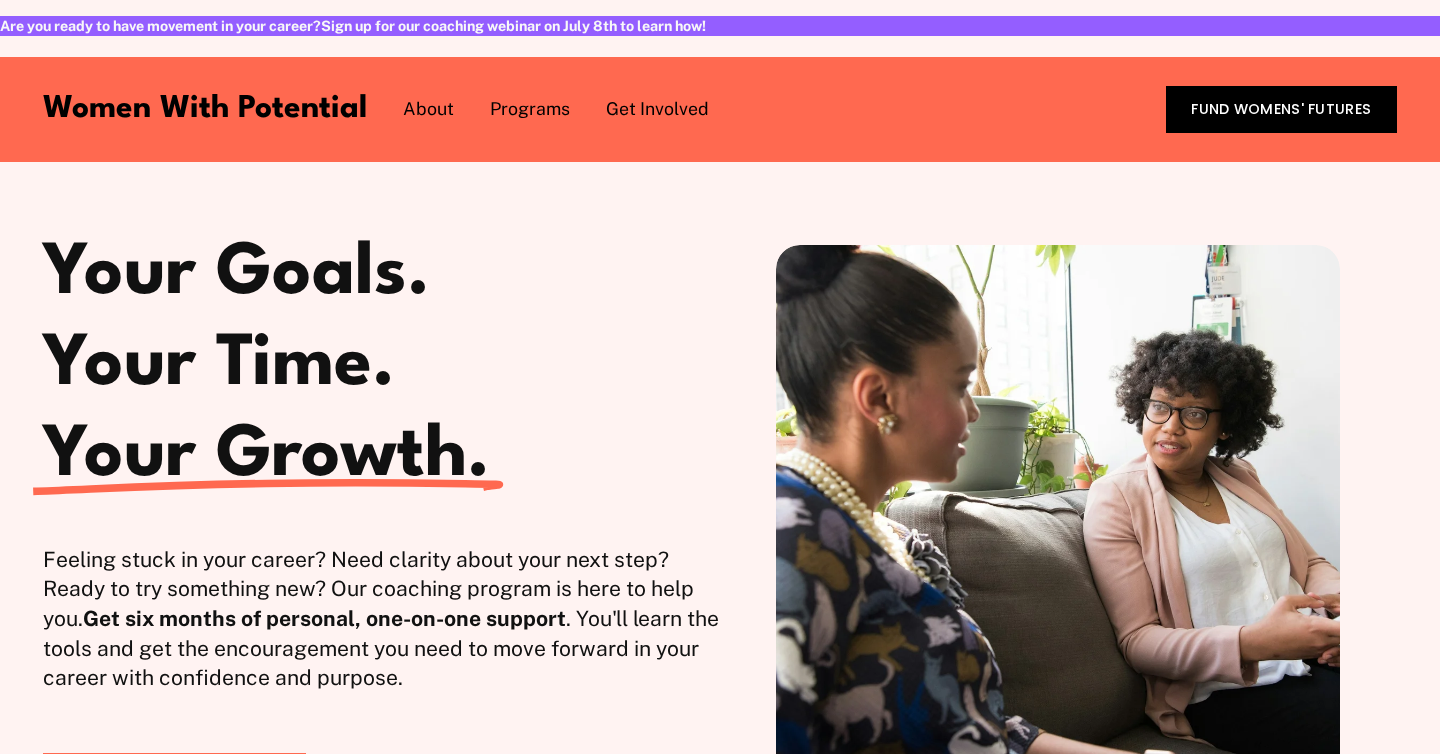 click on "Are you ready to have movement in your career?  Sign up for our coaching webinar on July 8th to learn how!" at bounding box center (720, 26) 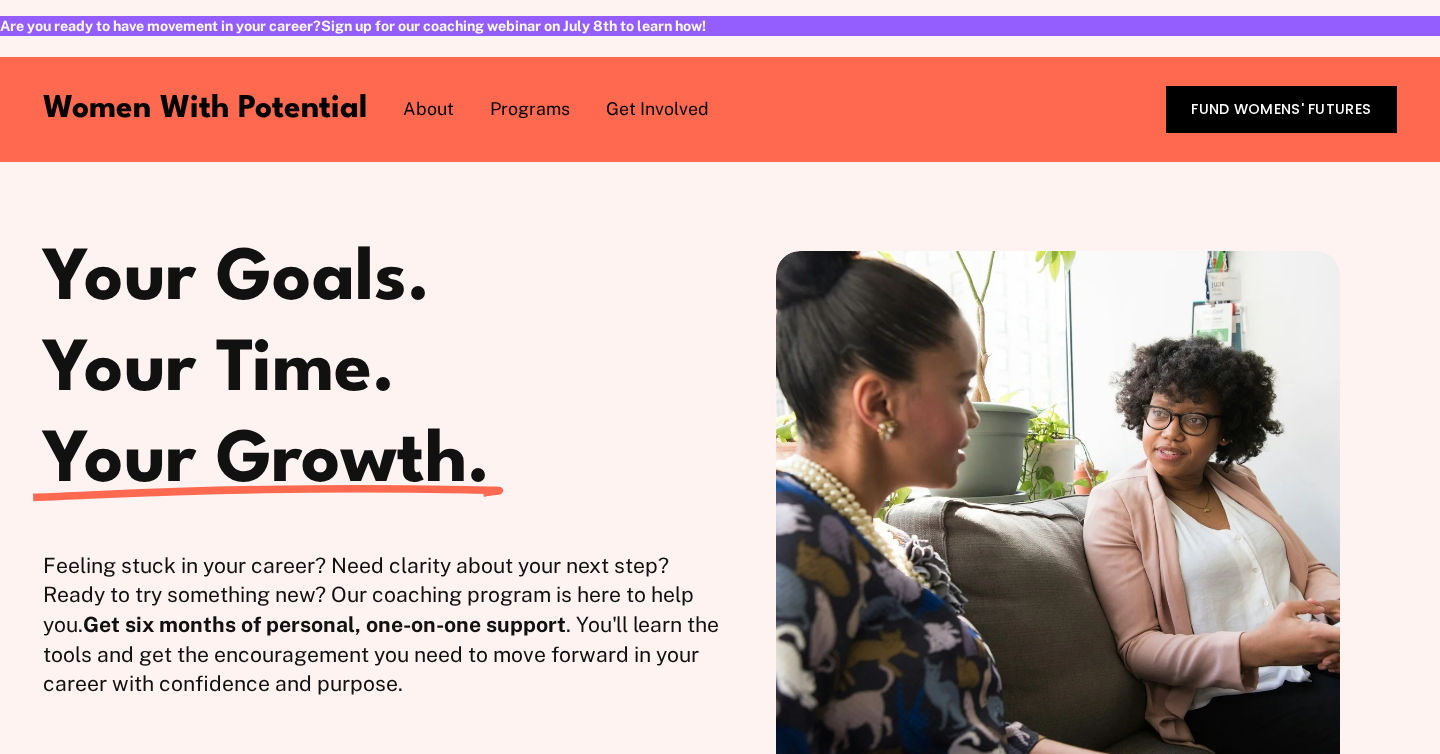 click on "Are you ready to have movement in your career?  Sign up for our coaching webinar on July 8th to learn how!" at bounding box center [720, 26] 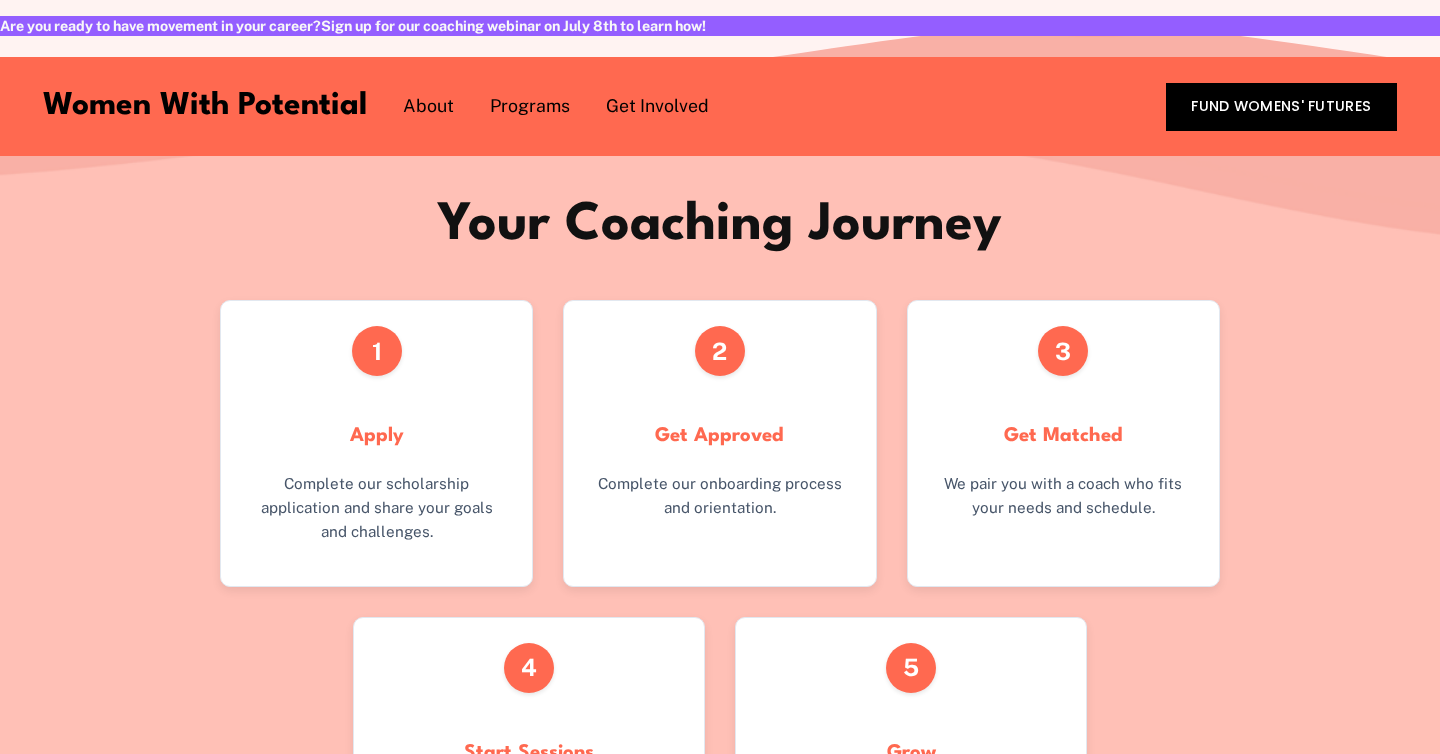 scroll, scrollTop: 2745, scrollLeft: 0, axis: vertical 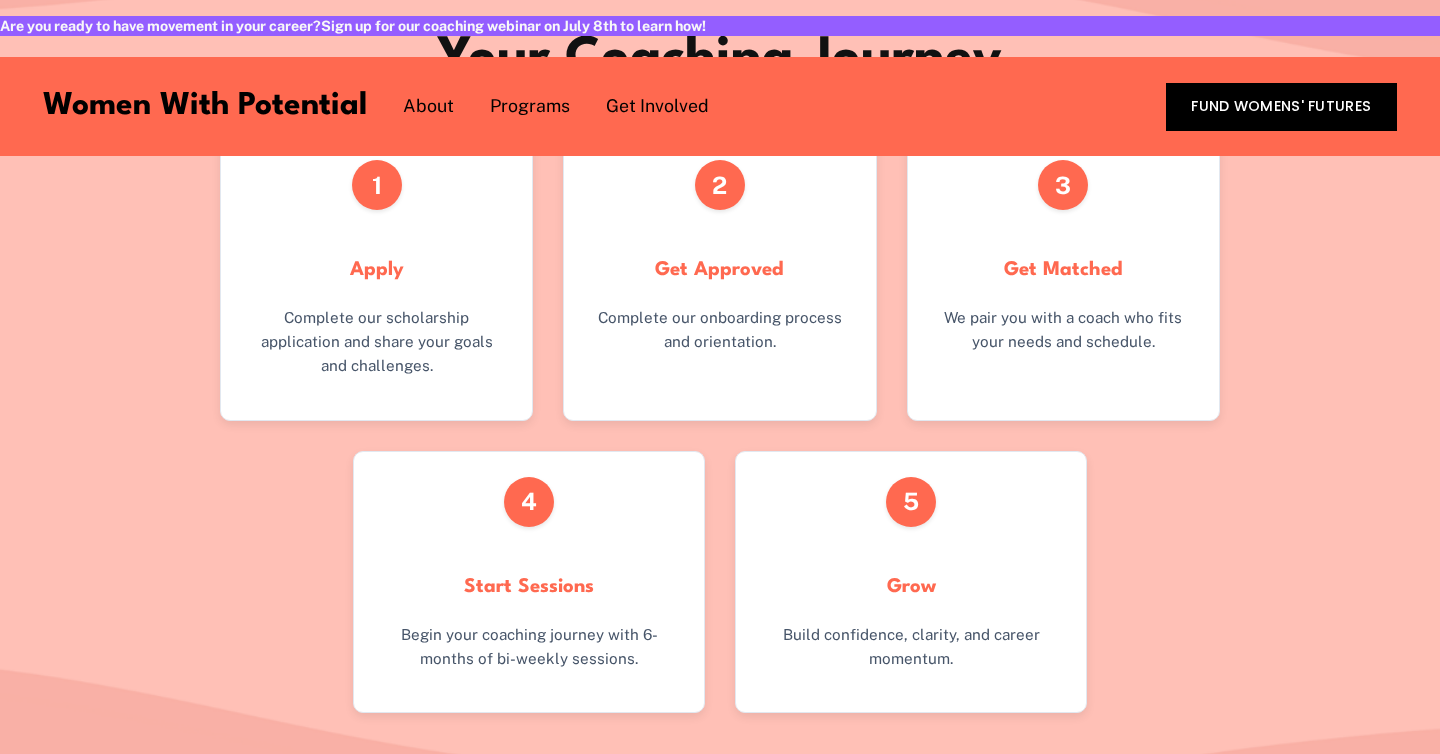 drag, startPoint x: 1387, startPoint y: 551, endPoint x: 1375, endPoint y: 542, distance: 15 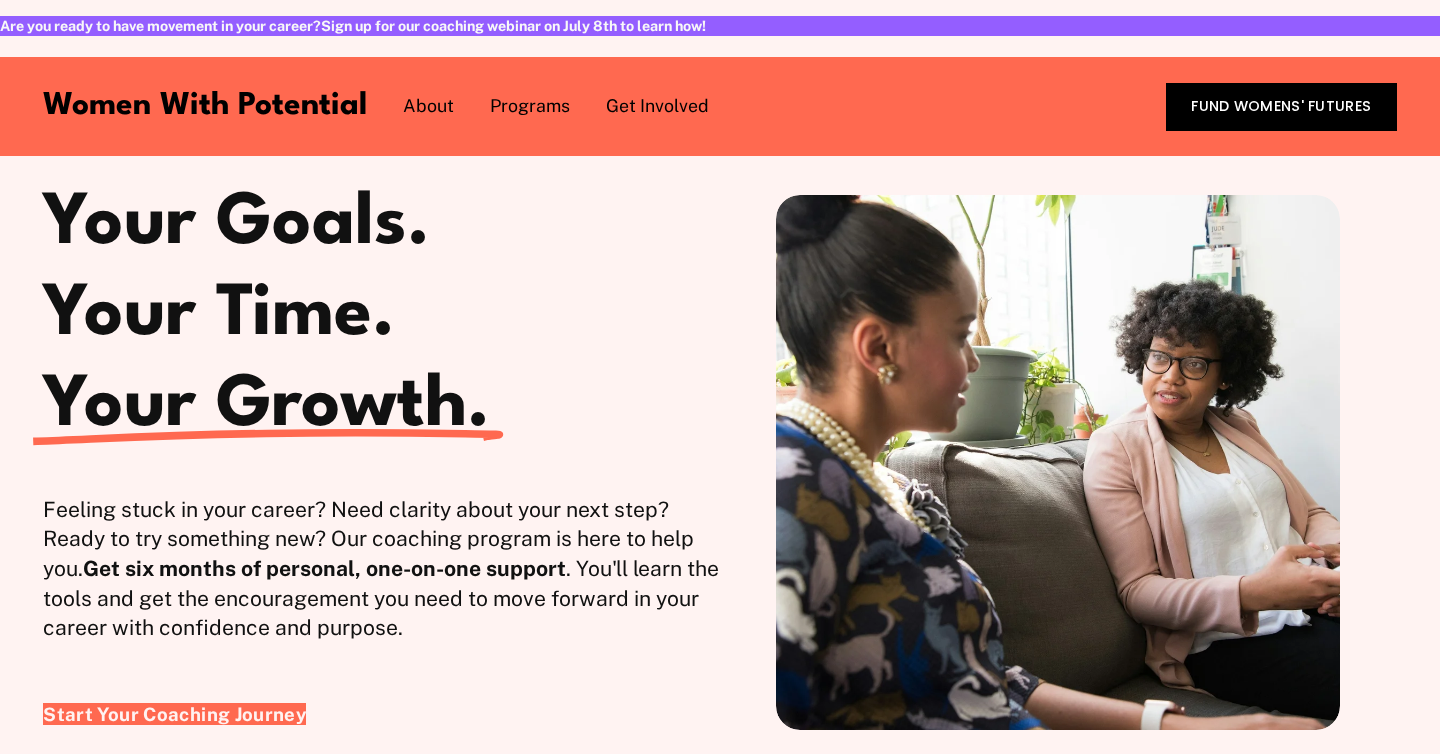 scroll, scrollTop: 0, scrollLeft: 0, axis: both 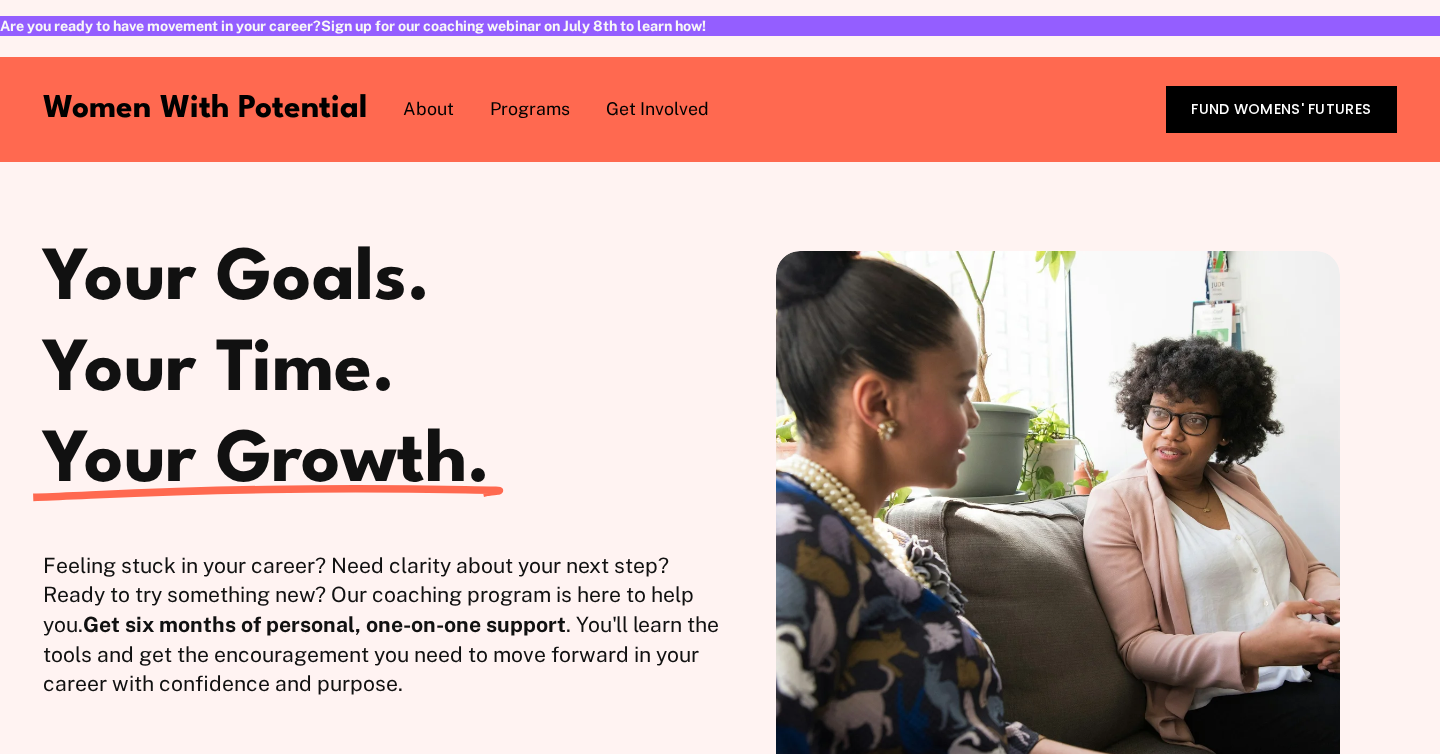 click on "1:1 Coaching" at bounding box center [0, 0] 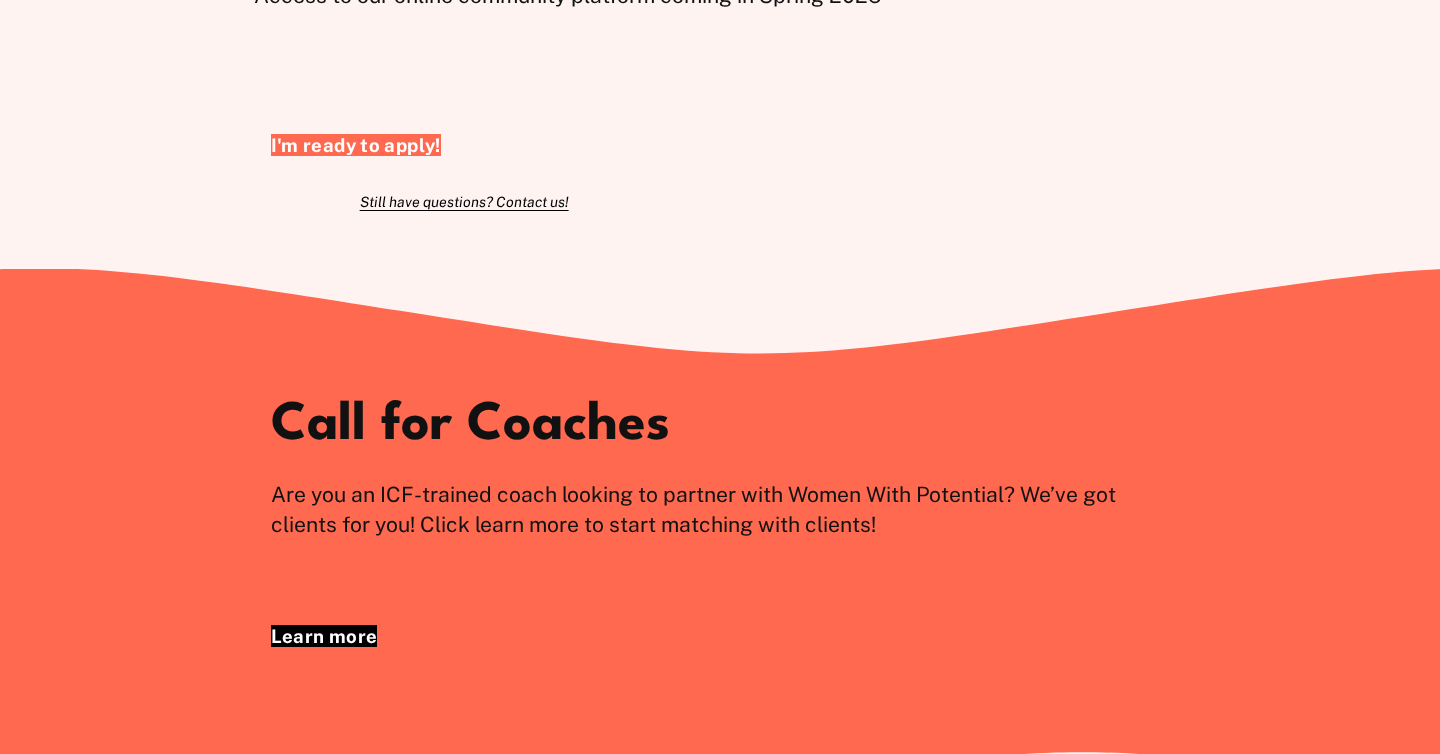 scroll, scrollTop: 2304, scrollLeft: 0, axis: vertical 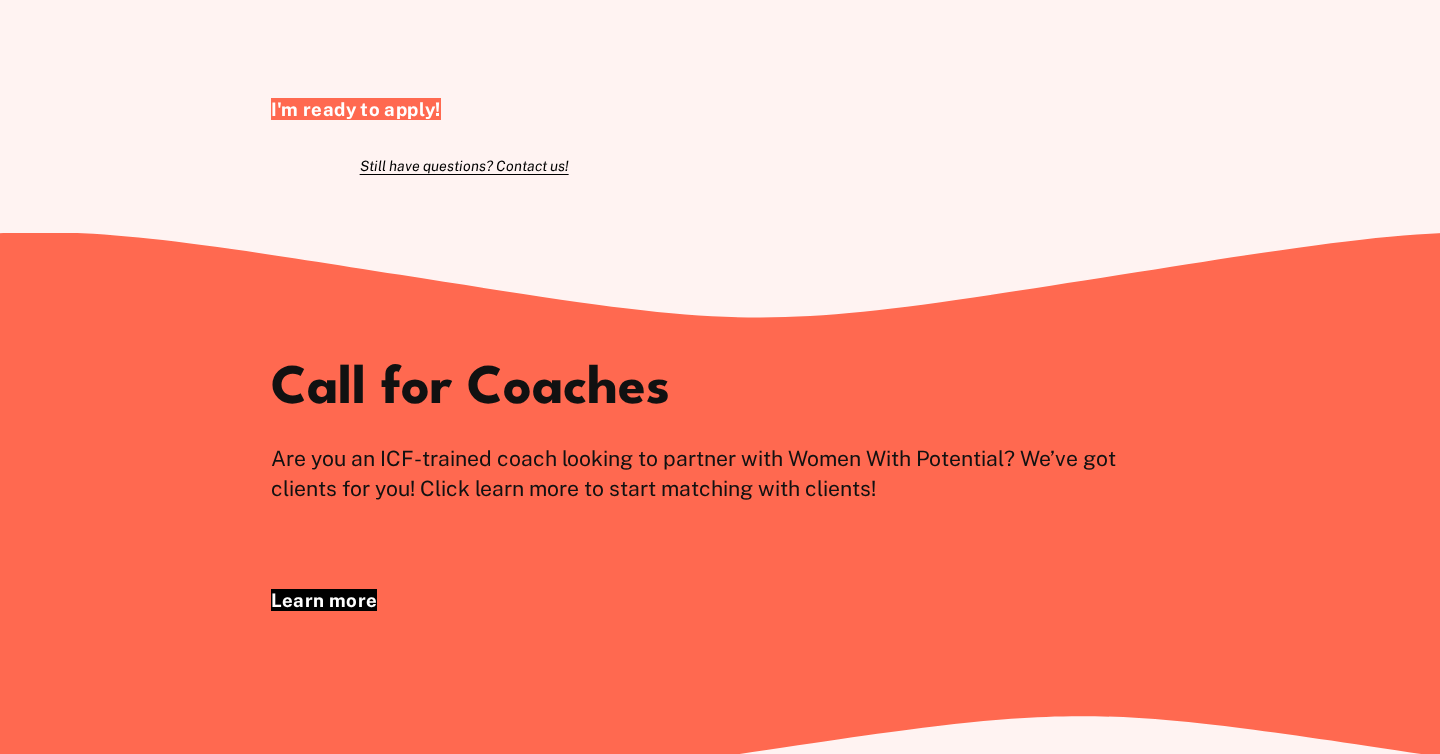 click on "I'm ready to apply!" at bounding box center (356, 109) 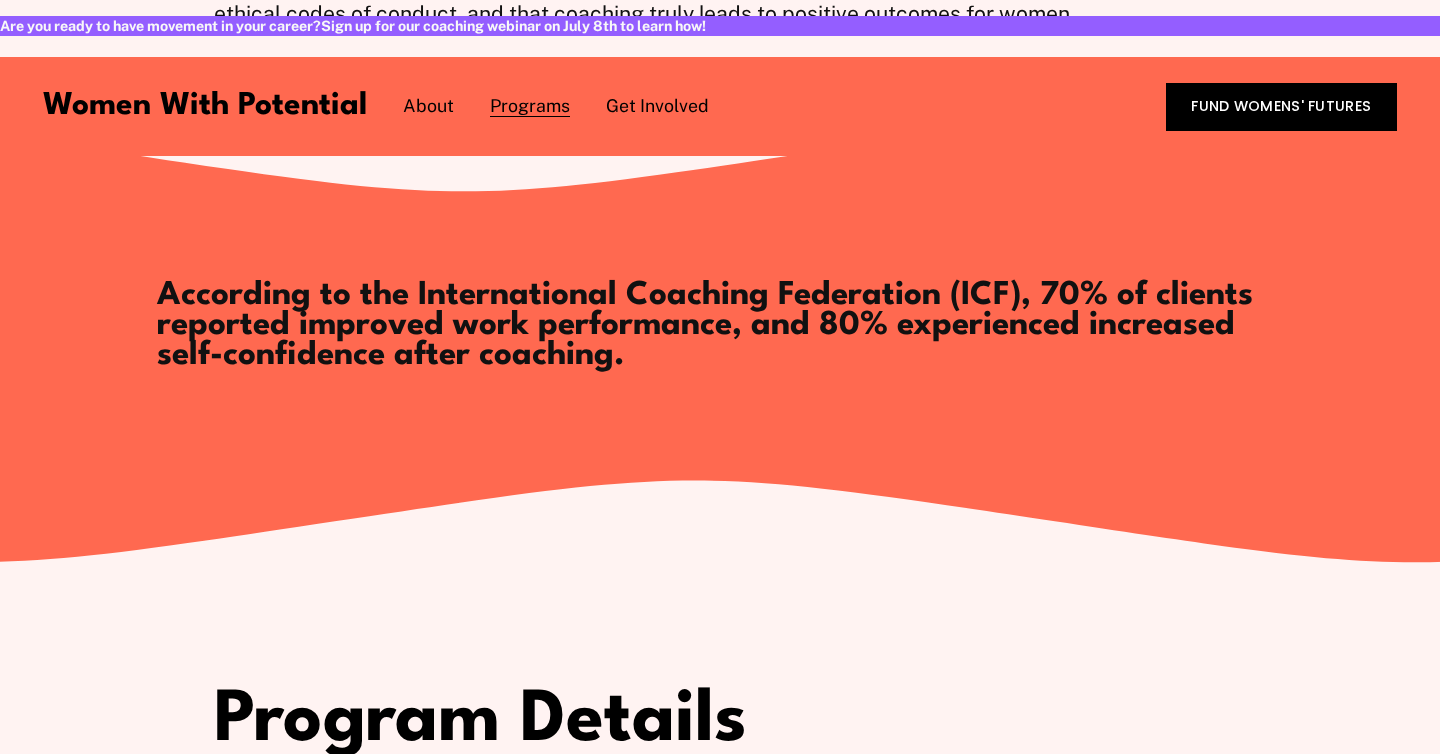 scroll, scrollTop: 854, scrollLeft: 0, axis: vertical 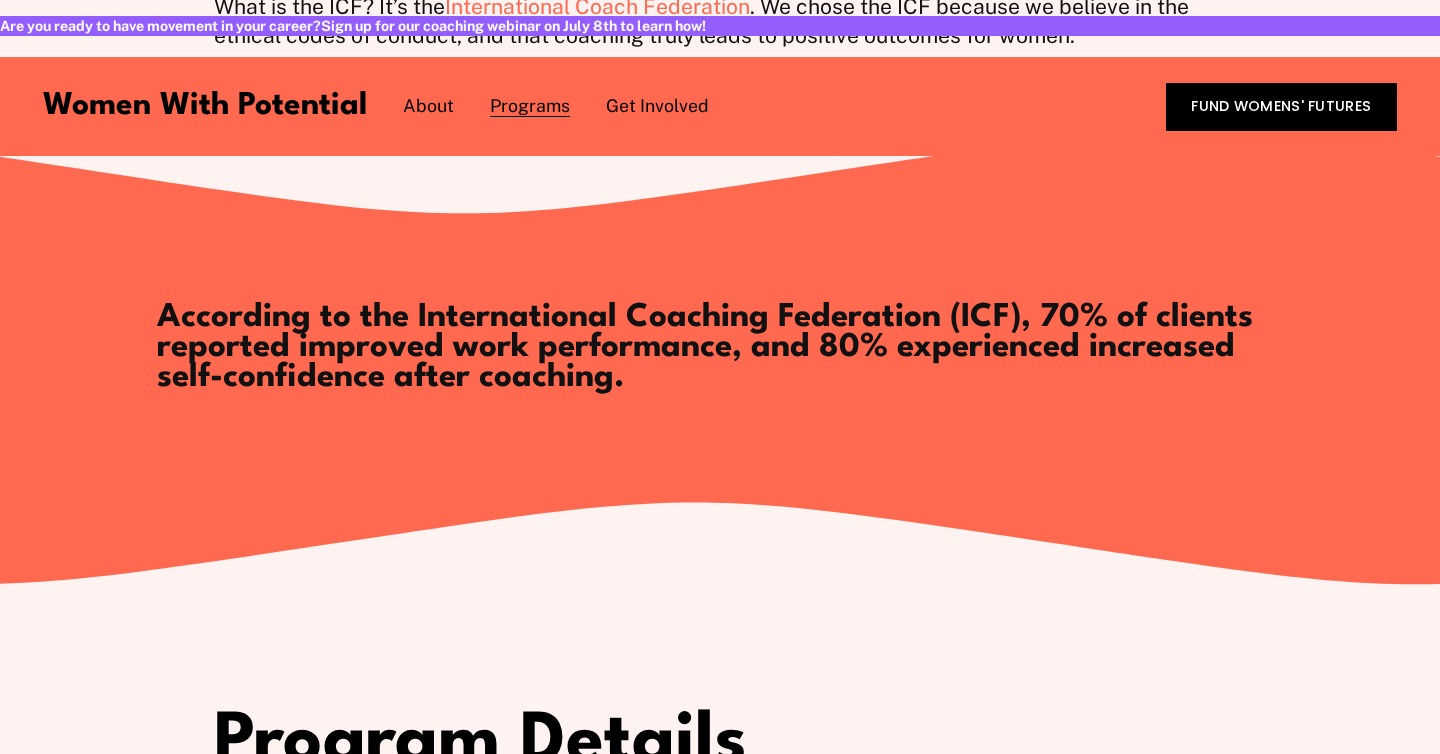 click on "The Table" at bounding box center (0, 0) 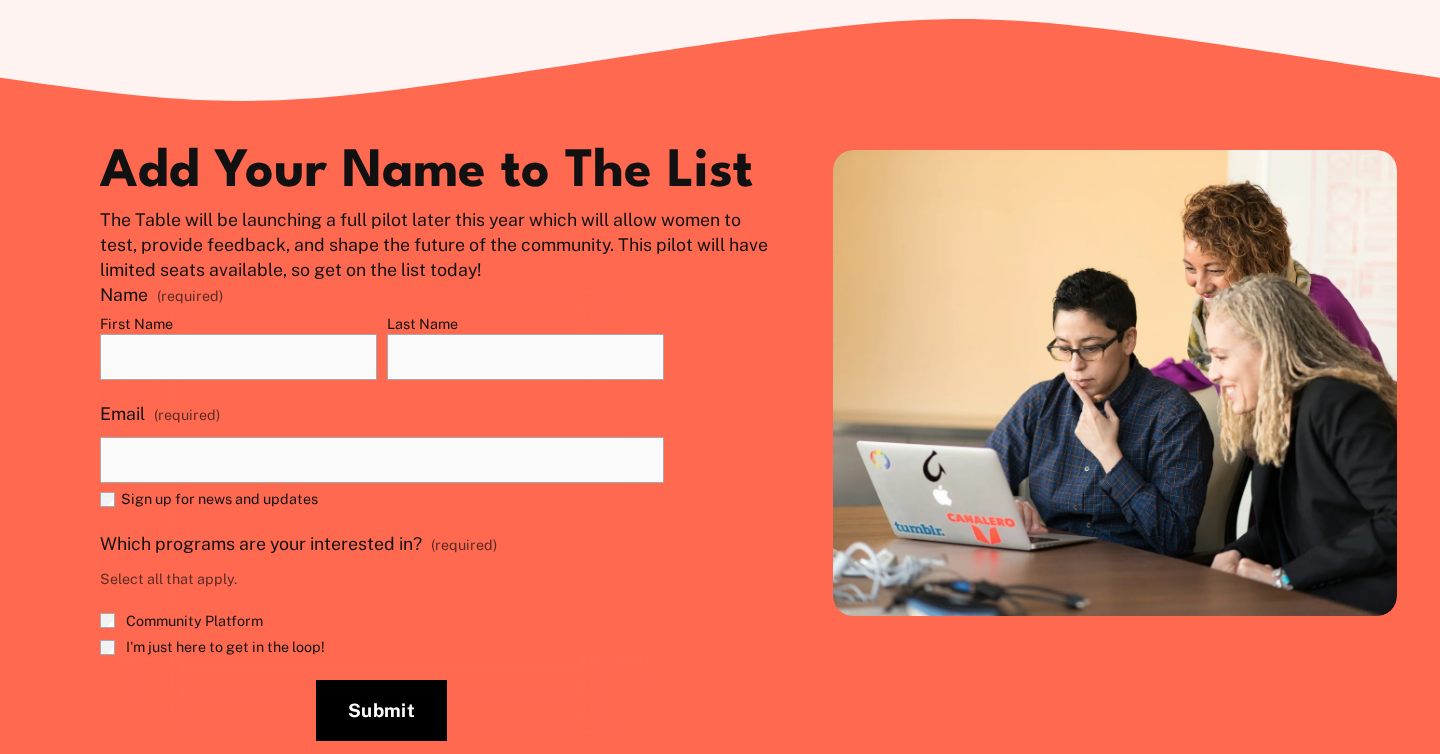 scroll, scrollTop: 986, scrollLeft: 0, axis: vertical 